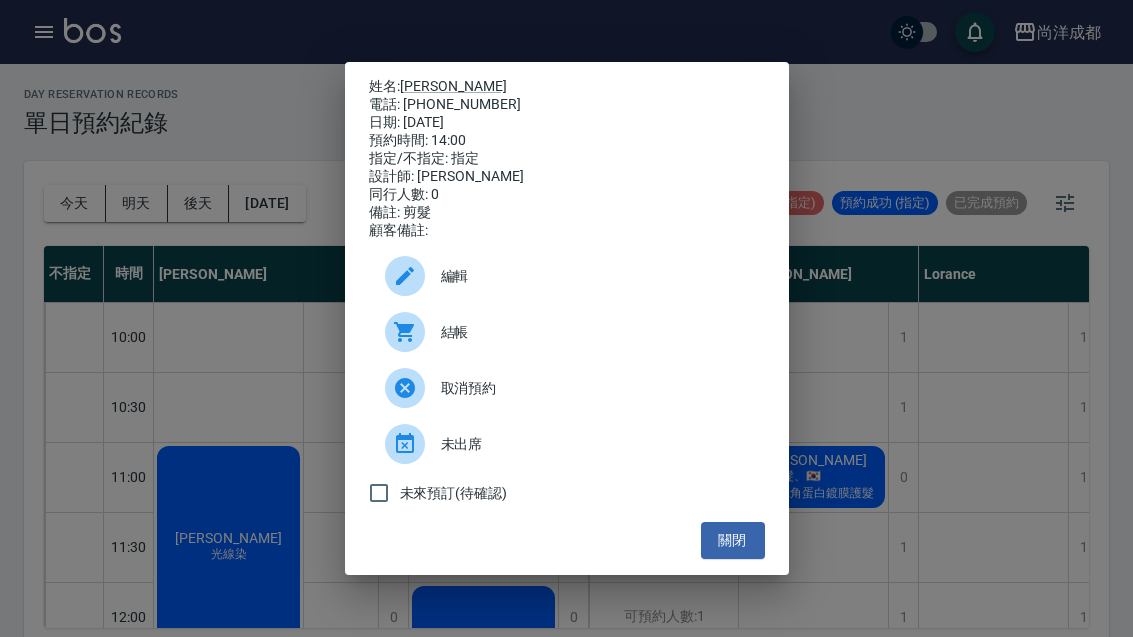 scroll, scrollTop: 69, scrollLeft: 0, axis: vertical 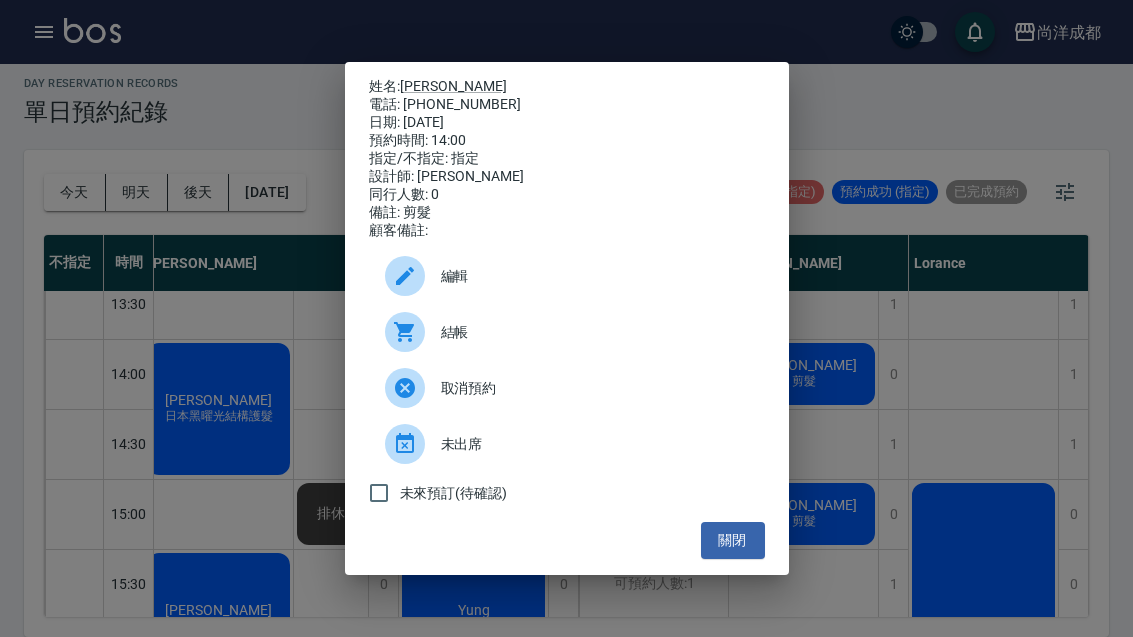 click on "關閉" at bounding box center [733, 540] 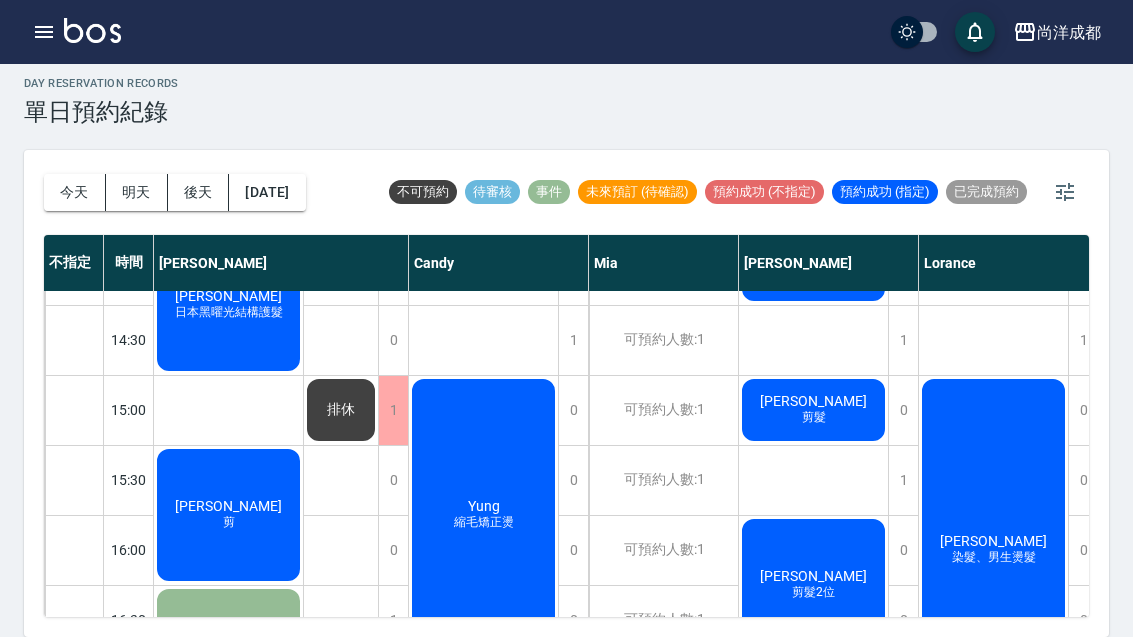 scroll, scrollTop: 618, scrollLeft: 0, axis: vertical 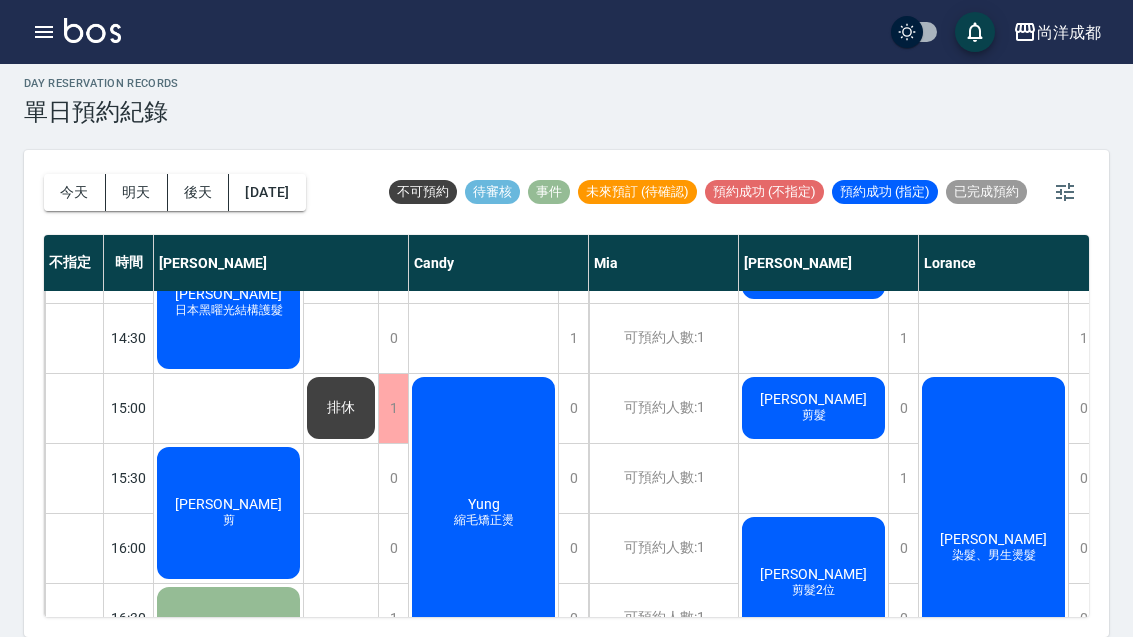 click on "今天" at bounding box center (75, 192) 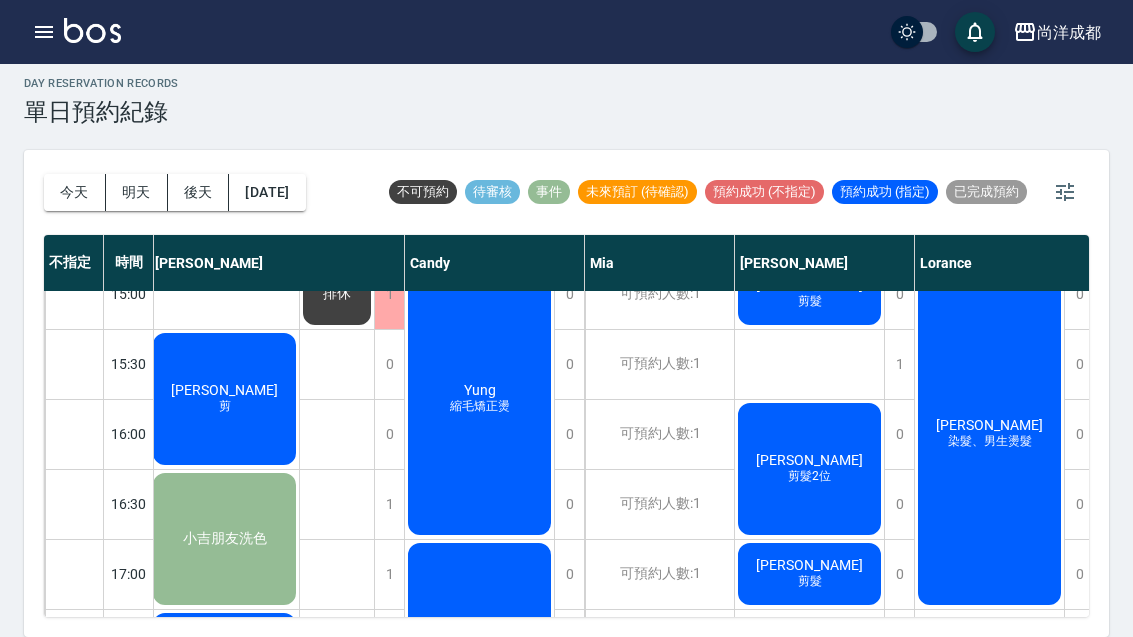 scroll, scrollTop: 734, scrollLeft: 4, axis: both 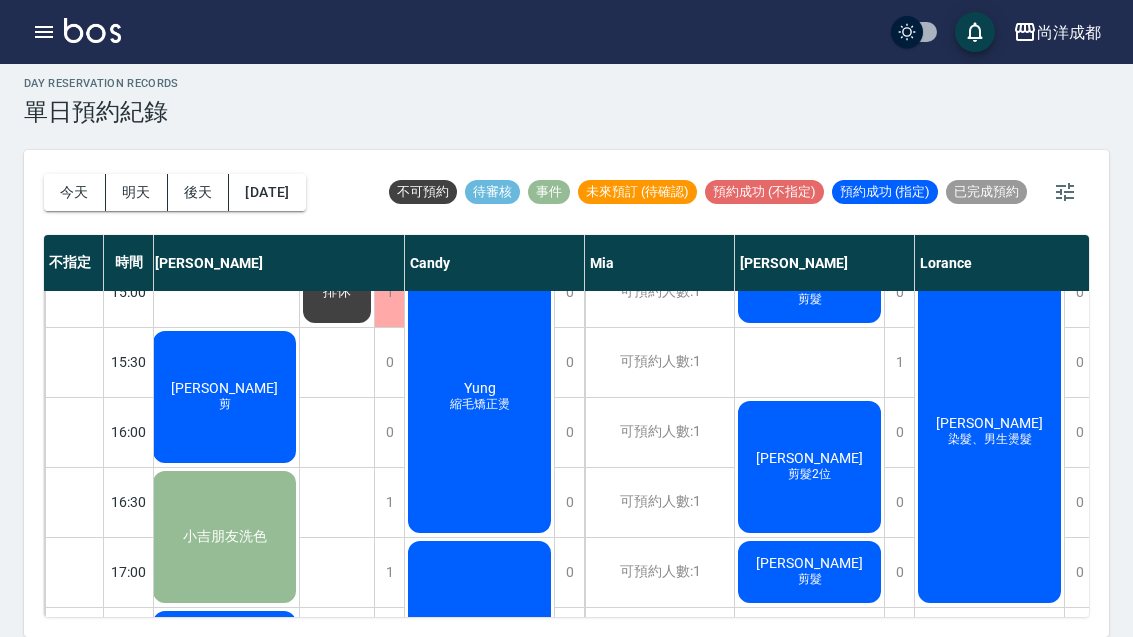 click on "陳融憲 染髮、男生燙髮" at bounding box center (224, -198) 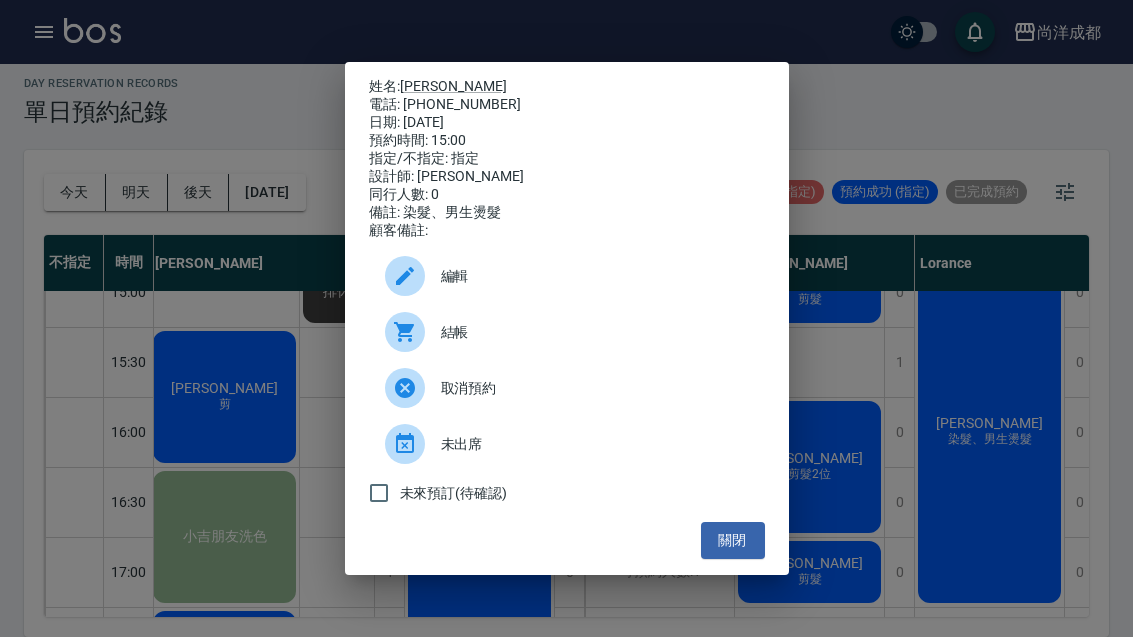 click on "關閉" at bounding box center [733, 540] 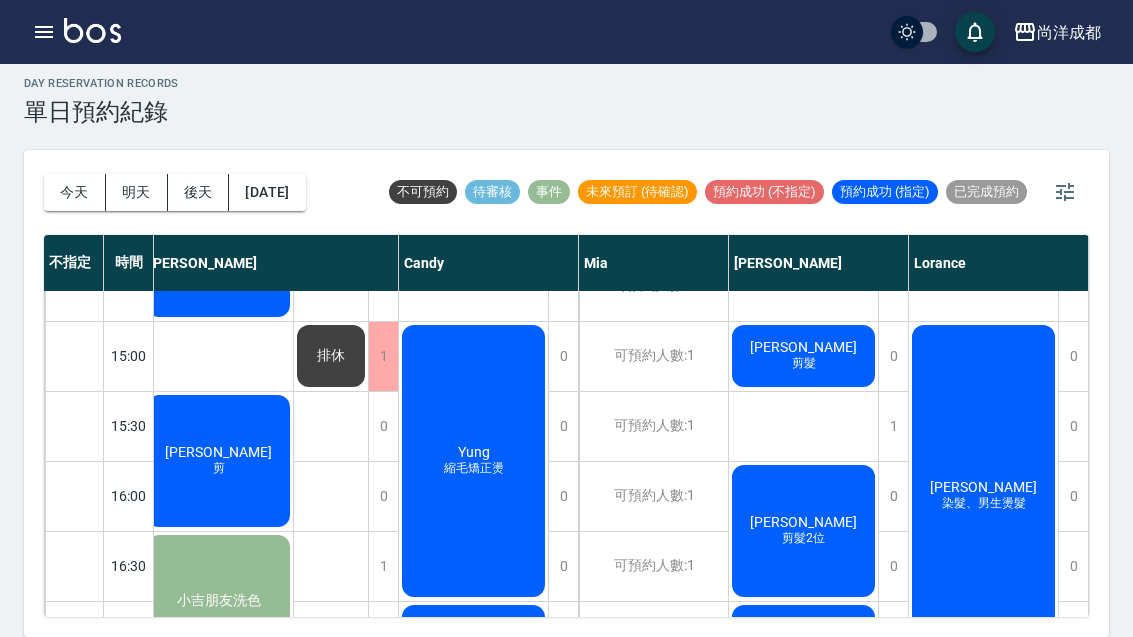 scroll, scrollTop: 668, scrollLeft: 10, axis: both 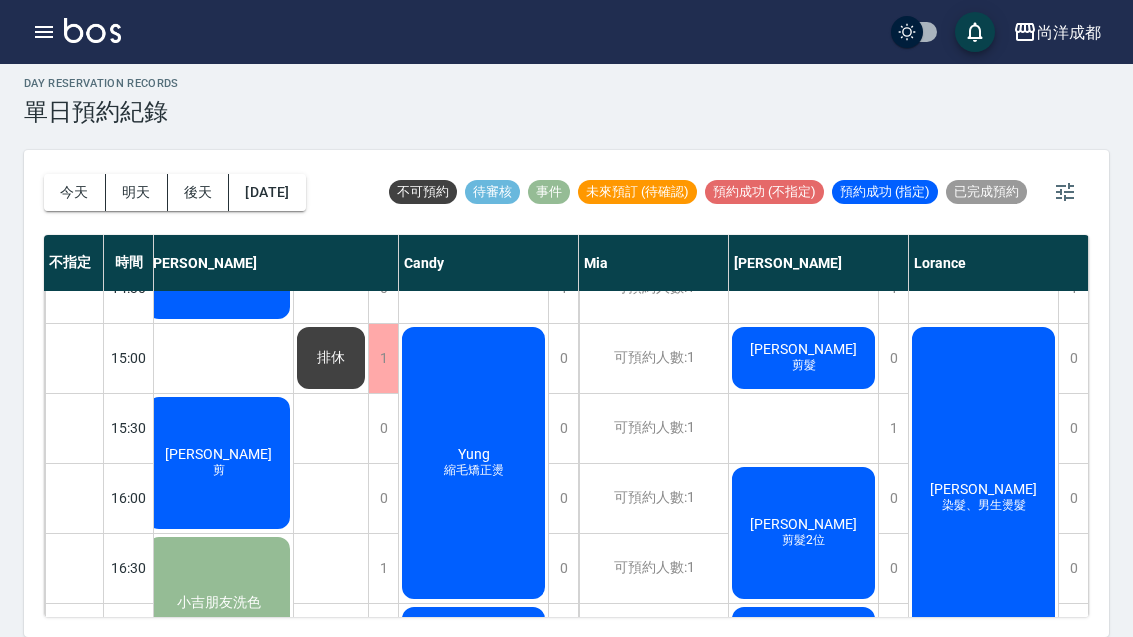 click on "陳融憲 染髮、男生燙髮" at bounding box center (218, -132) 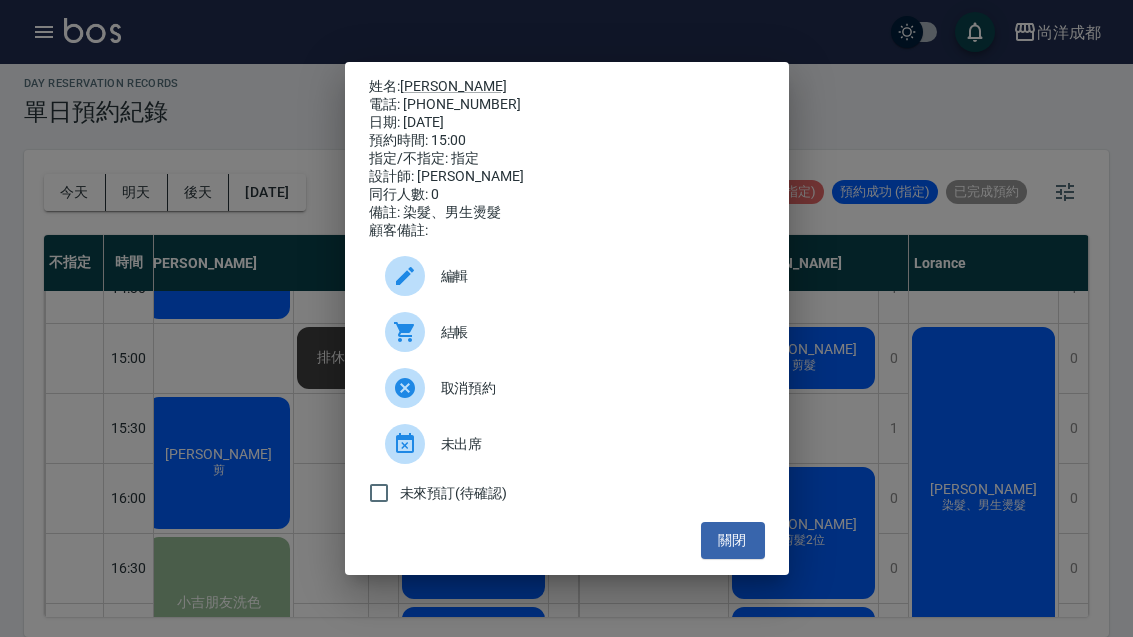 click on "[PERSON_NAME]" at bounding box center [453, 86] 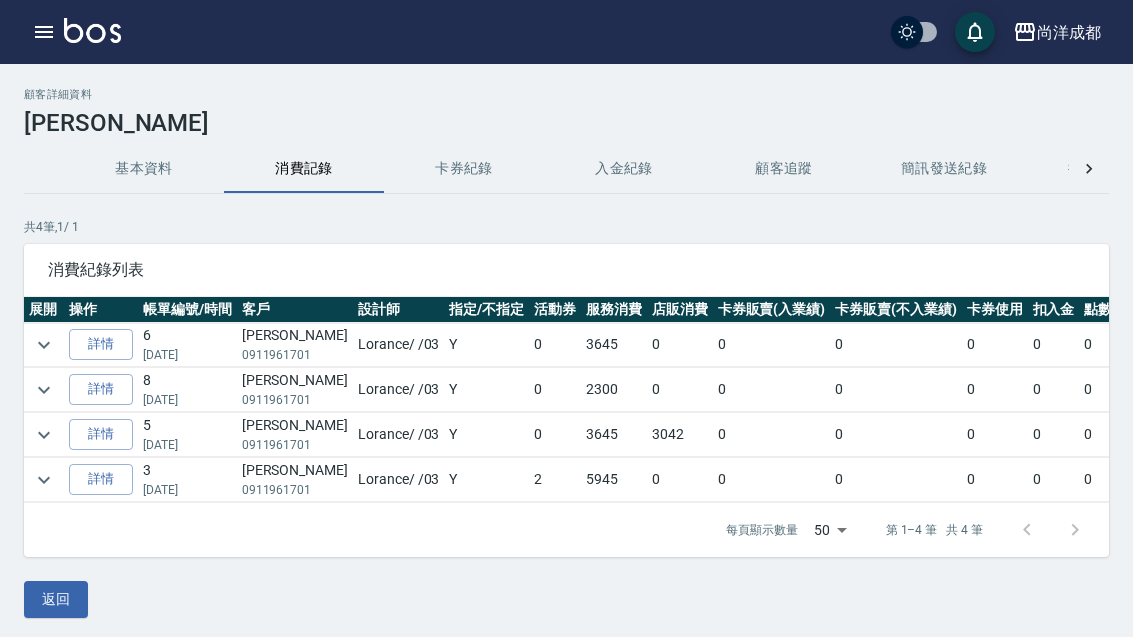 scroll, scrollTop: 0, scrollLeft: 0, axis: both 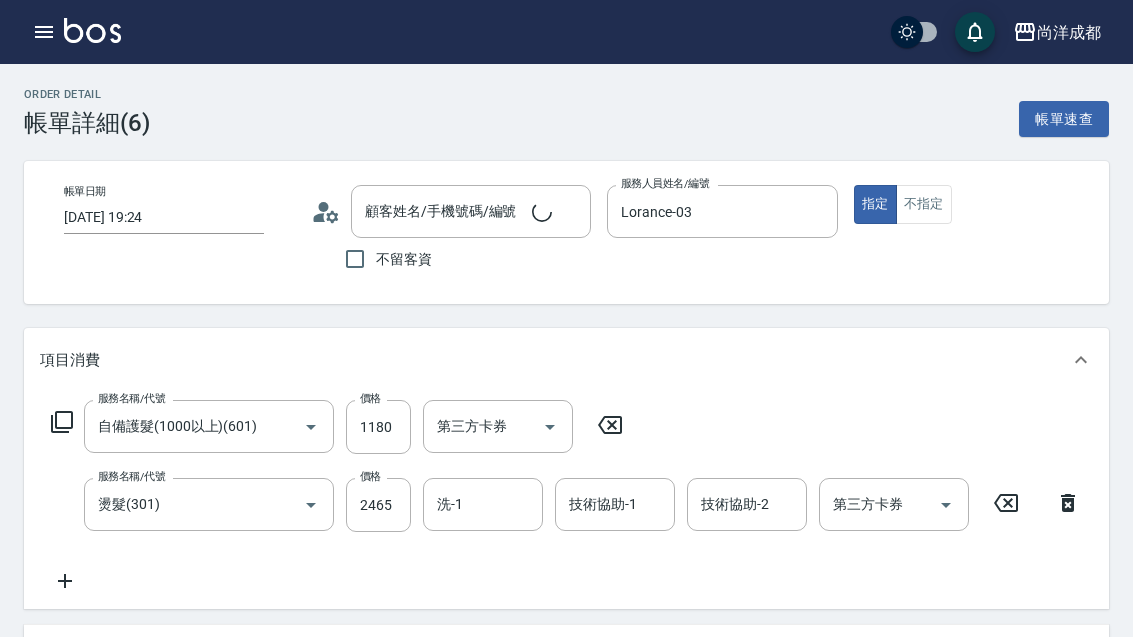 type on "[DATE] 19:24" 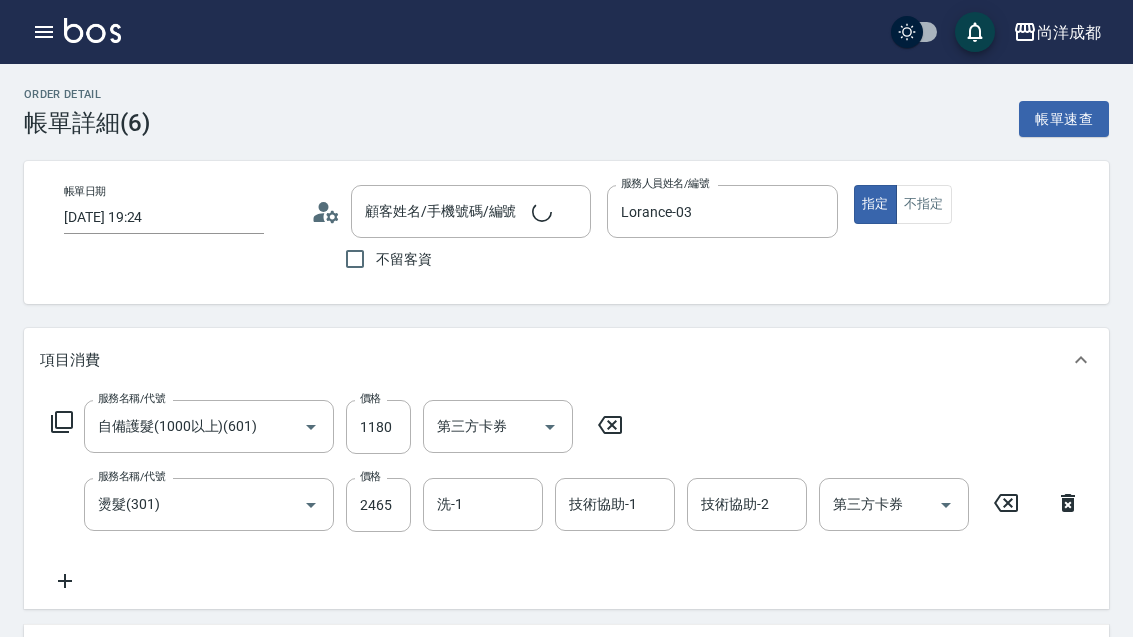 type on "[PERSON_NAME]/0911961701/" 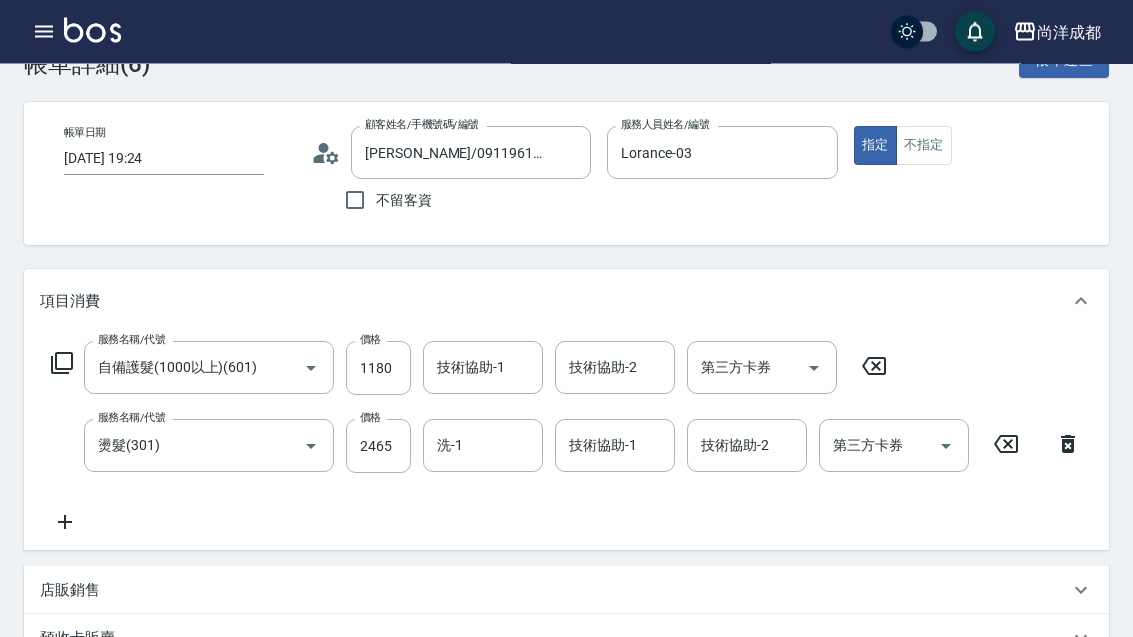 scroll, scrollTop: 0, scrollLeft: 0, axis: both 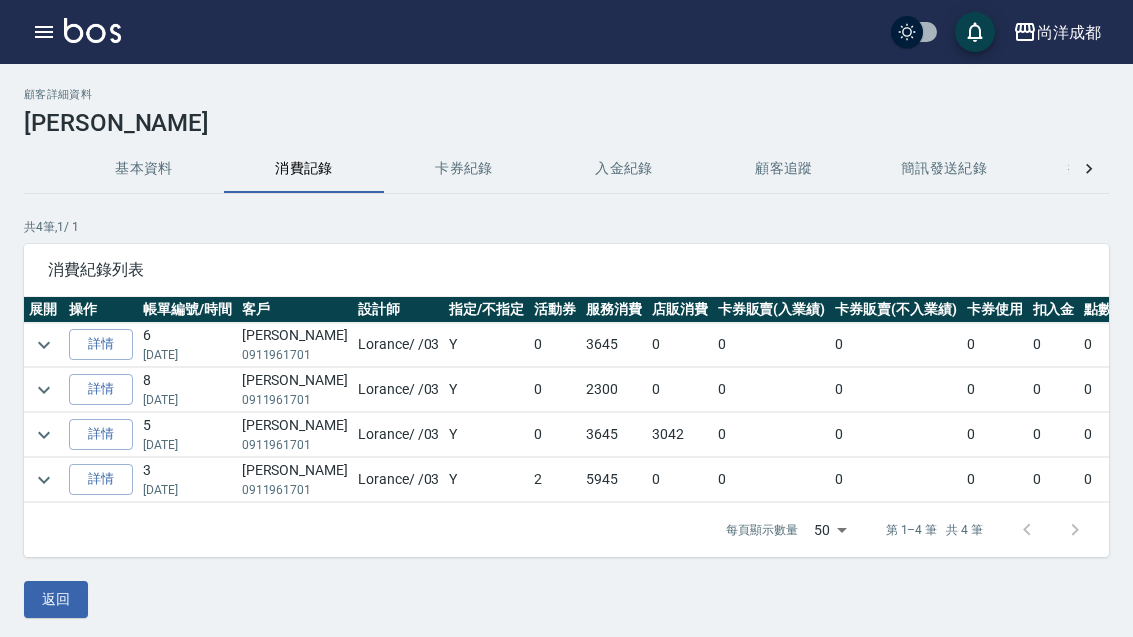 click on "詳情" at bounding box center (101, 389) 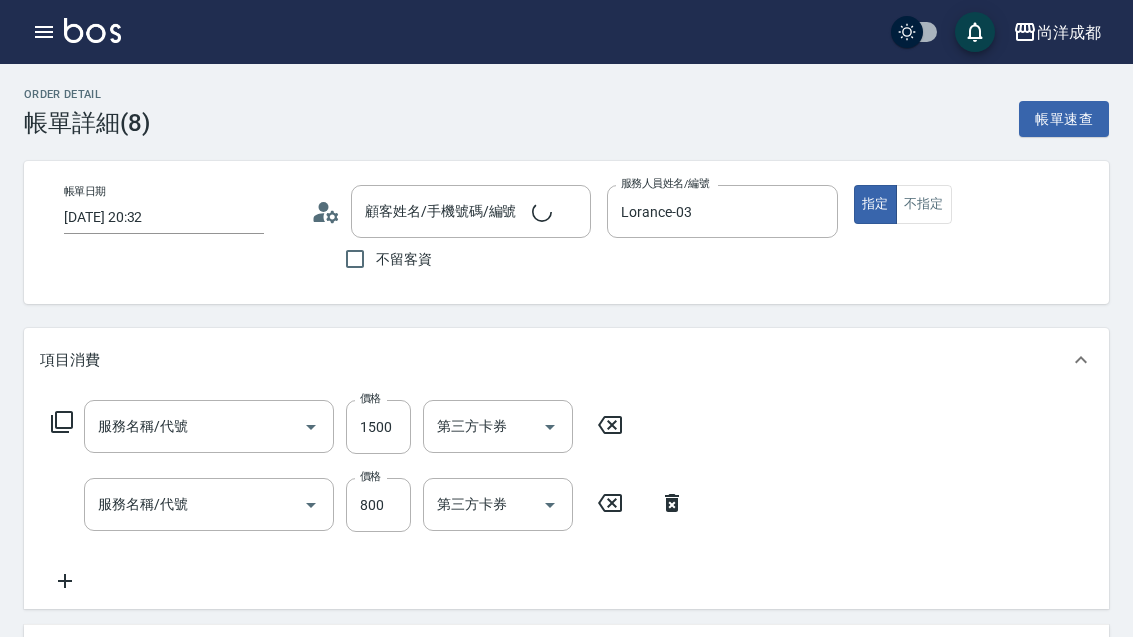 type on "[DATE] 20:32" 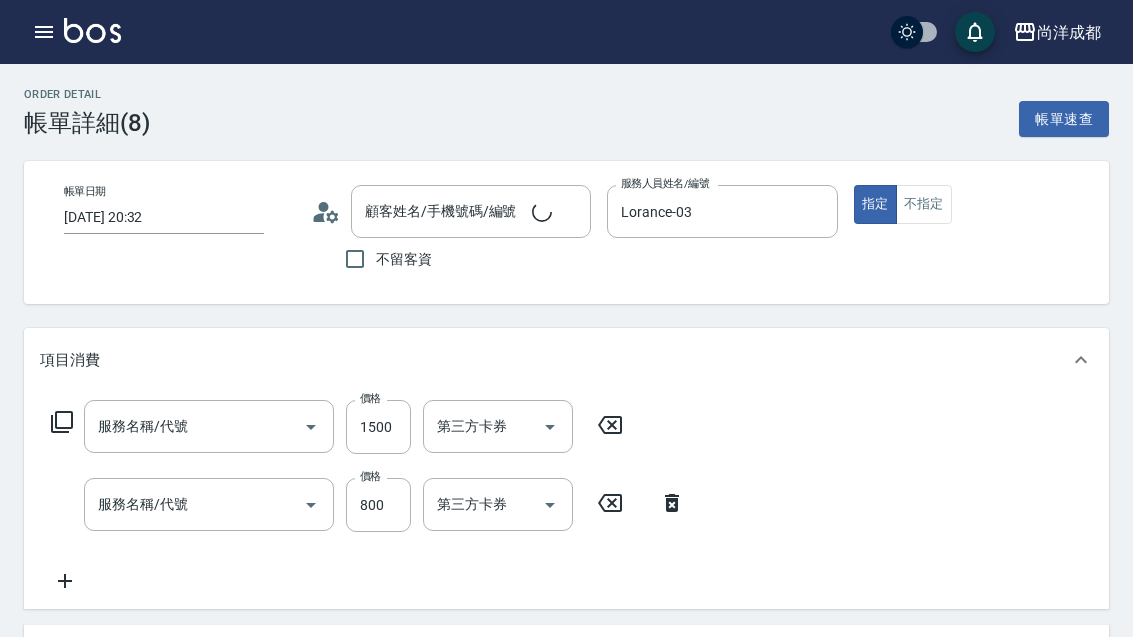 type on "Lorance-03" 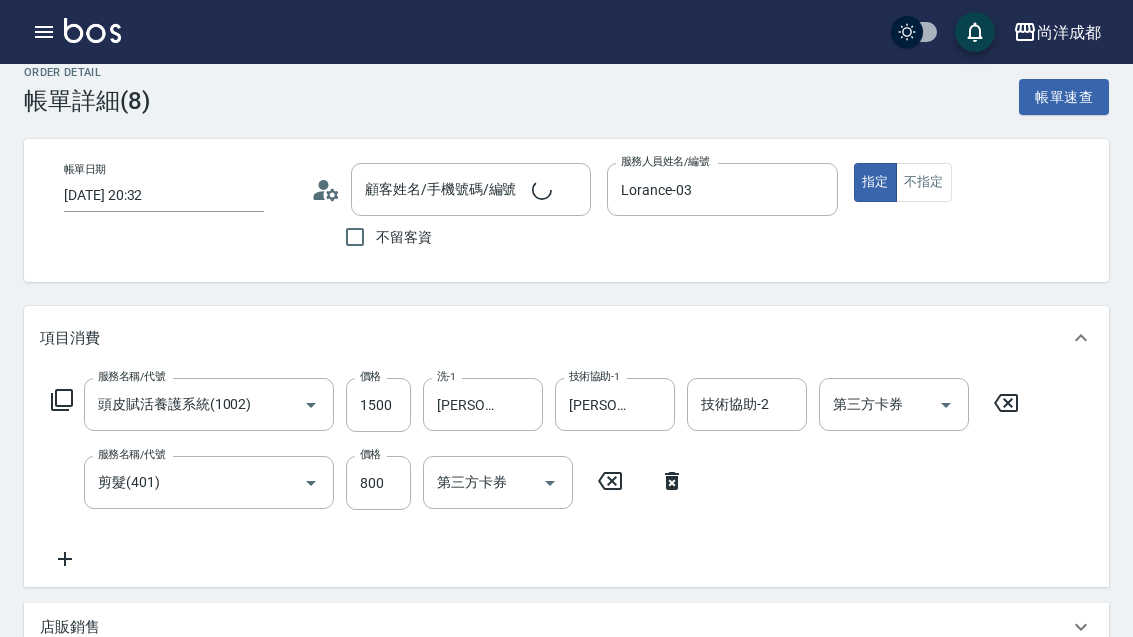 scroll, scrollTop: 24, scrollLeft: 0, axis: vertical 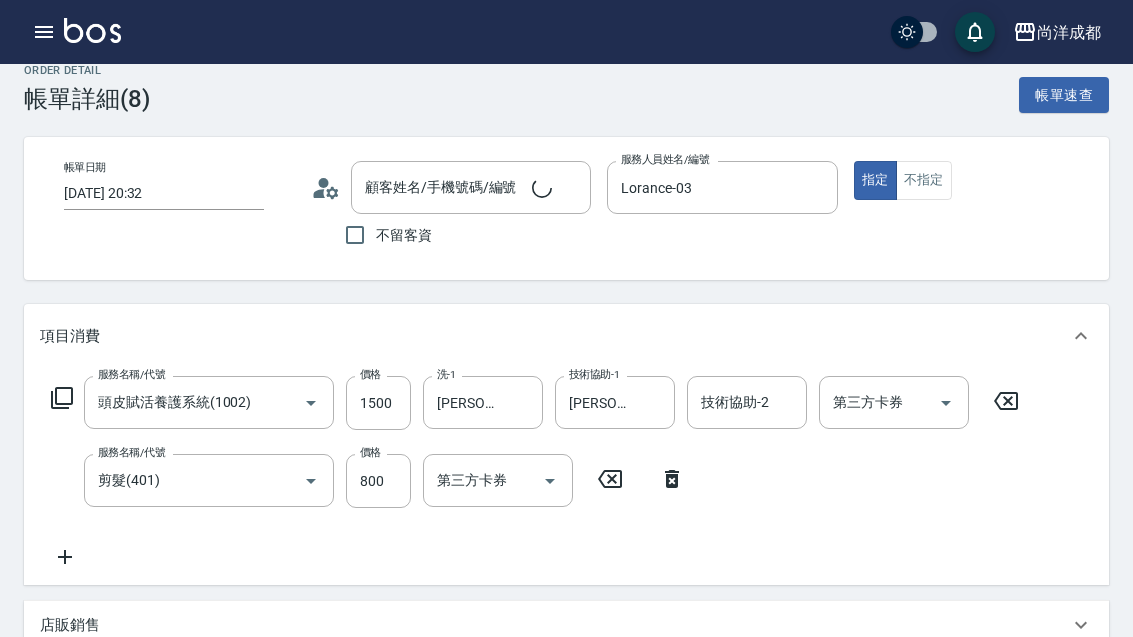 type on "[PERSON_NAME]/0911961701/" 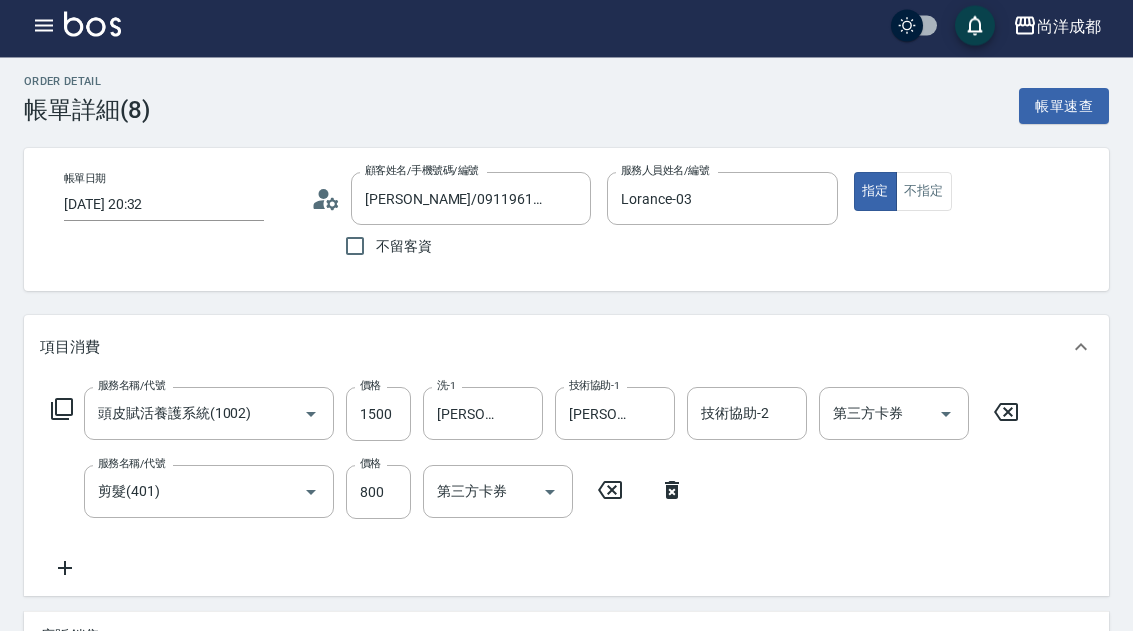 scroll, scrollTop: 0, scrollLeft: 0, axis: both 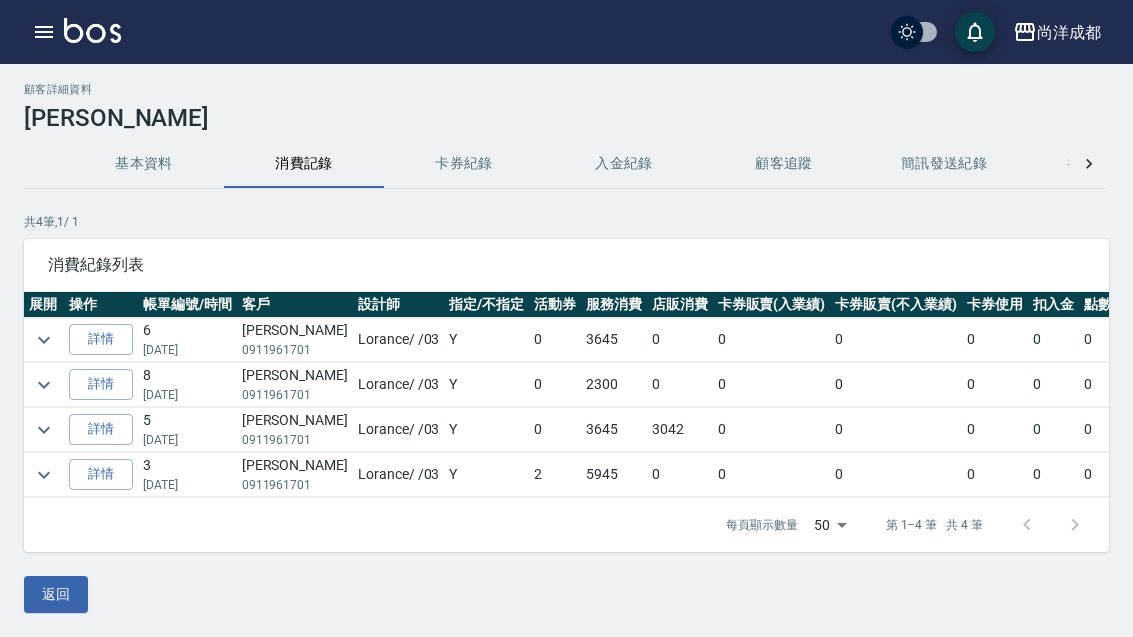click on "詳情" at bounding box center [101, 474] 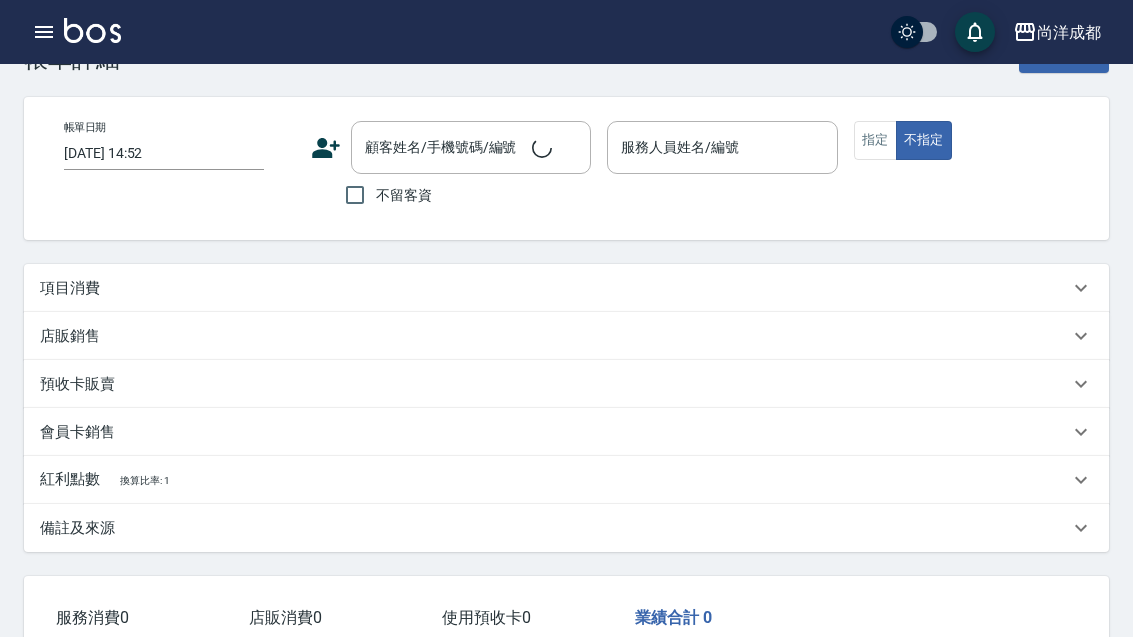 scroll, scrollTop: 0, scrollLeft: 0, axis: both 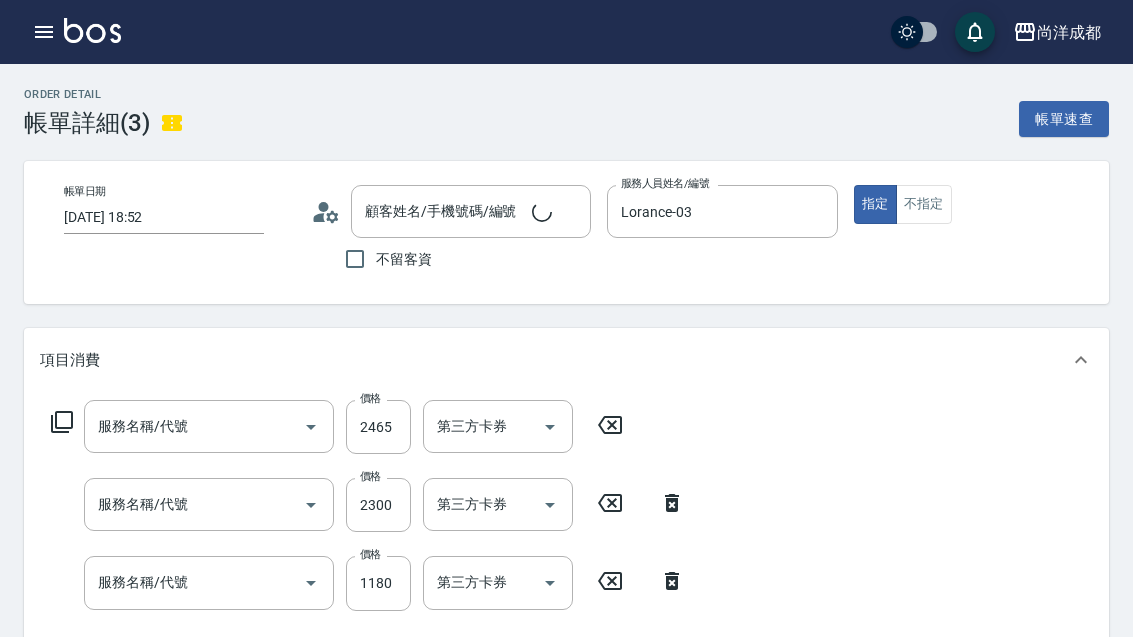 type on "[DATE] 18:52" 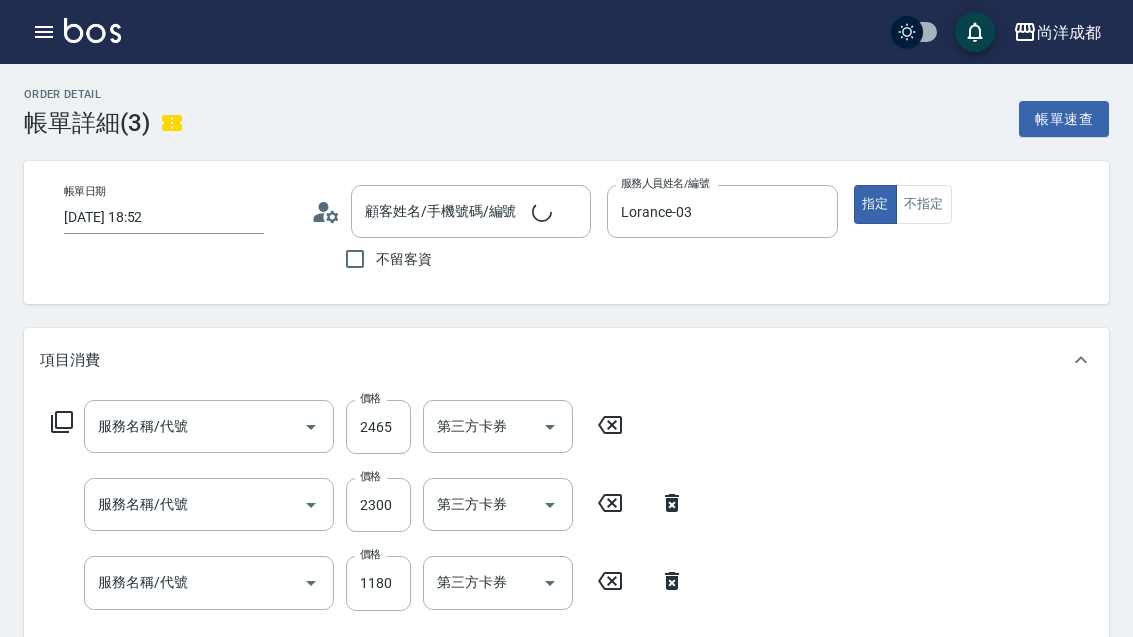 type on "Lorance-03" 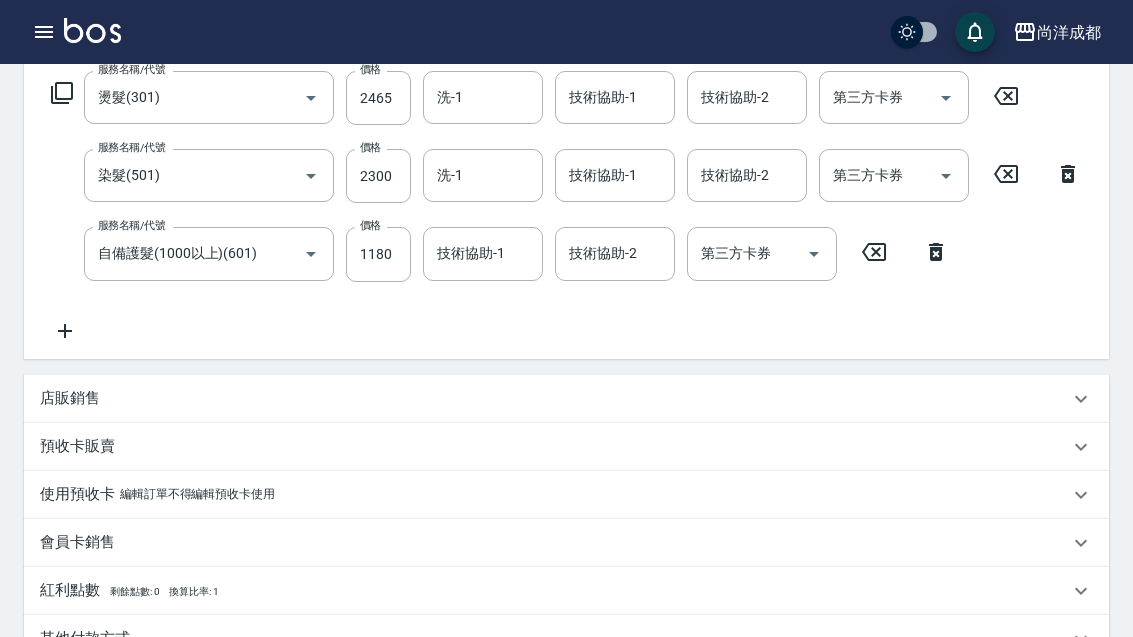 type on "[PERSON_NAME]/0911961701/" 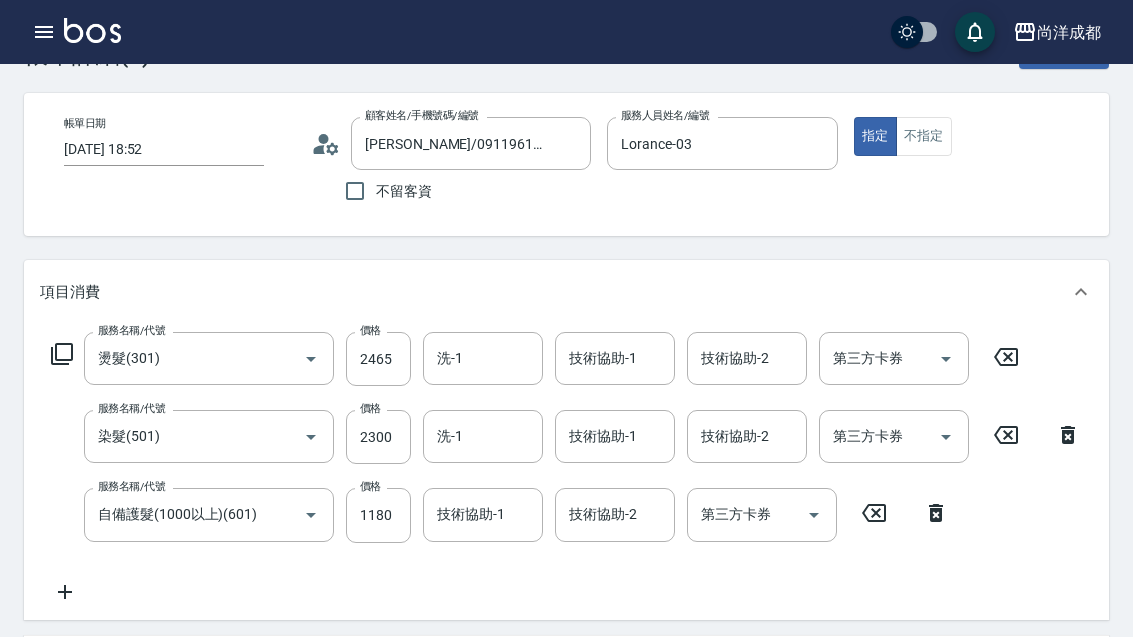 scroll, scrollTop: 0, scrollLeft: 0, axis: both 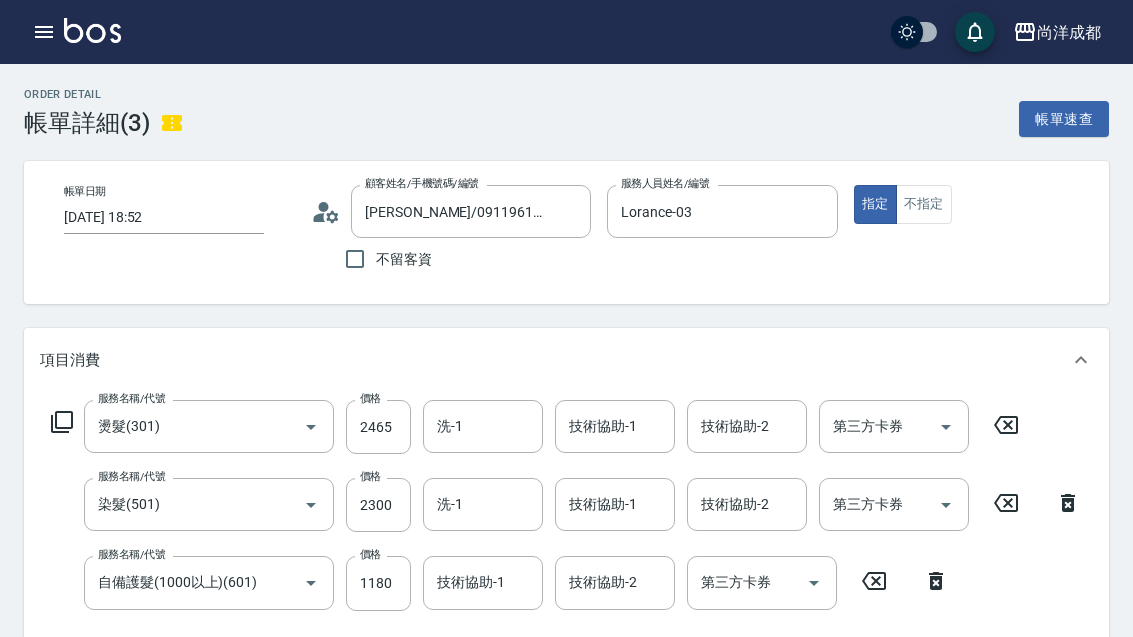 click at bounding box center (44, 32) 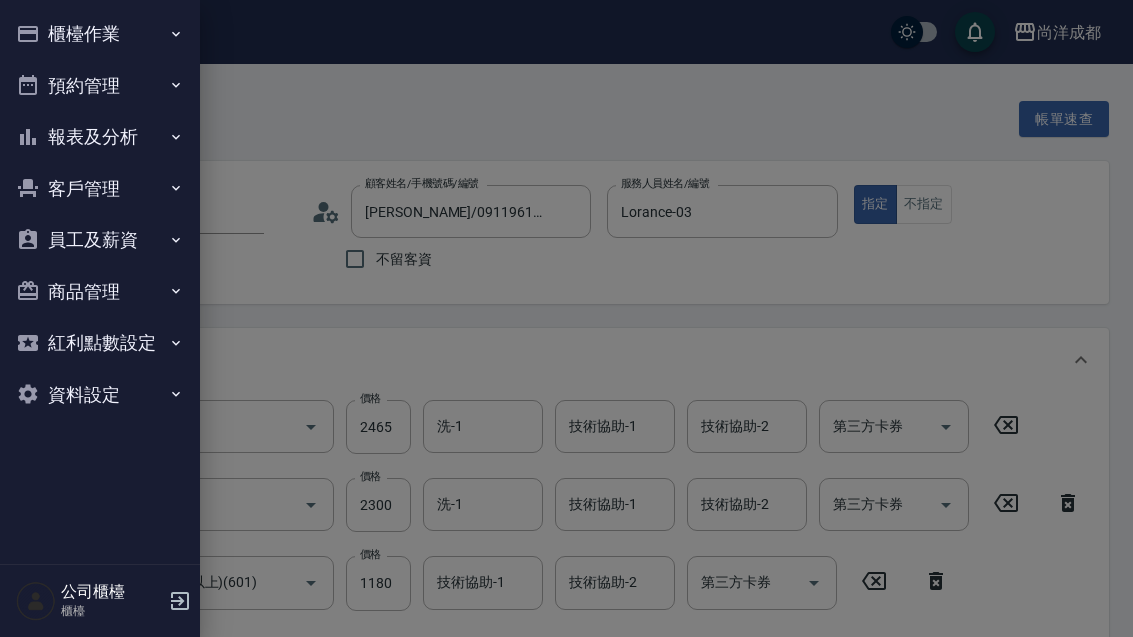 click at bounding box center (566, 318) 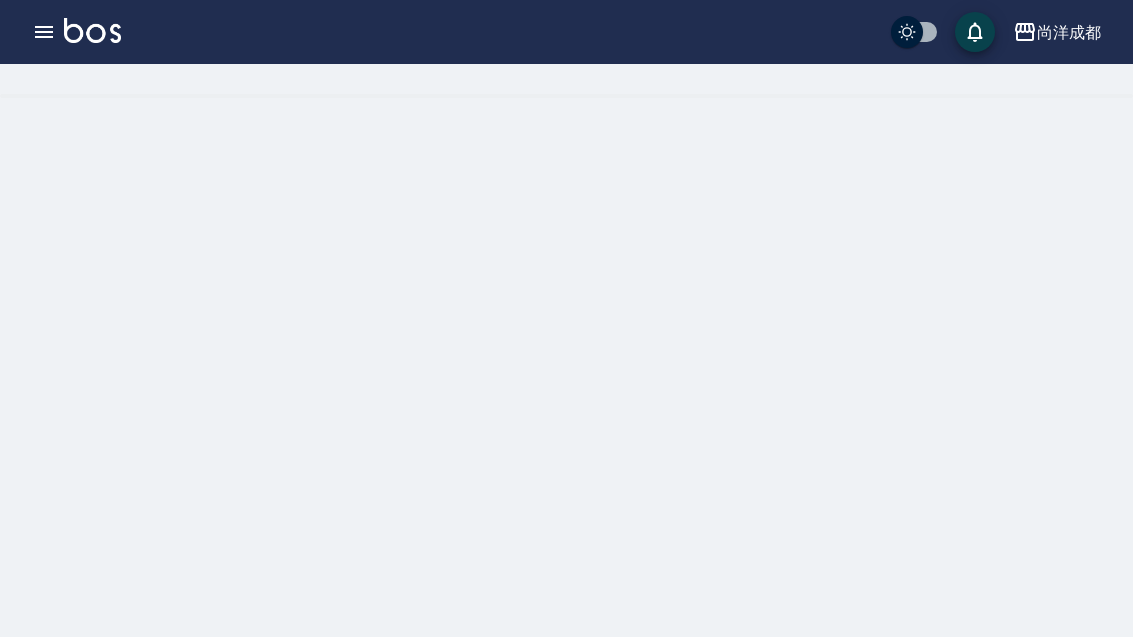 scroll, scrollTop: 64, scrollLeft: 0, axis: vertical 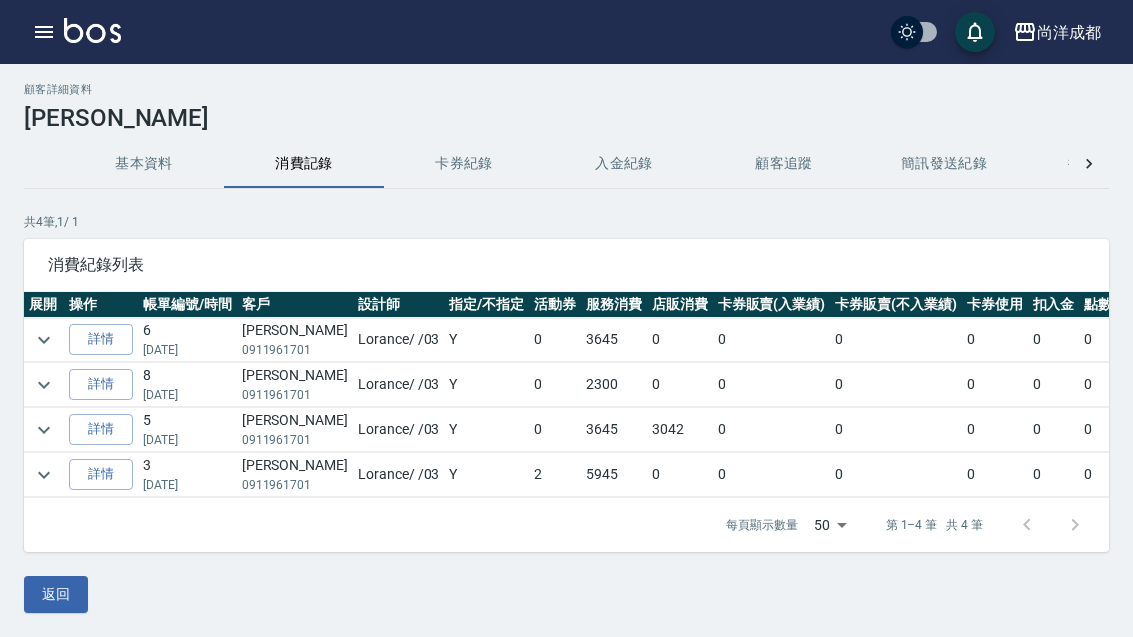 click on "詳情" at bounding box center (101, 339) 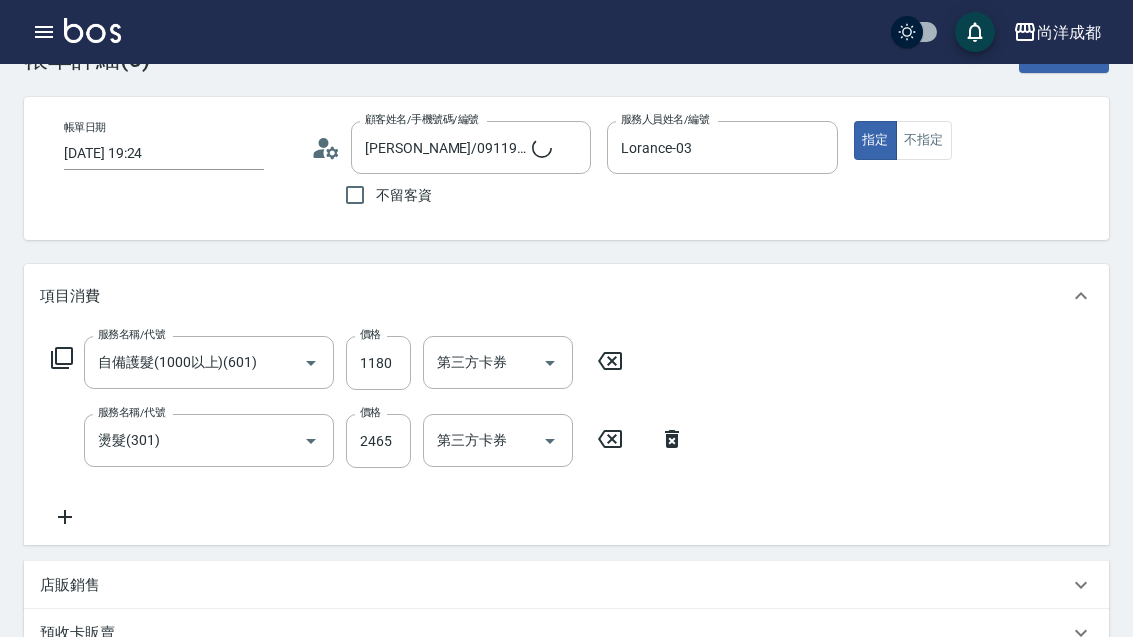 type on "[PERSON_NAME]/0911961701/" 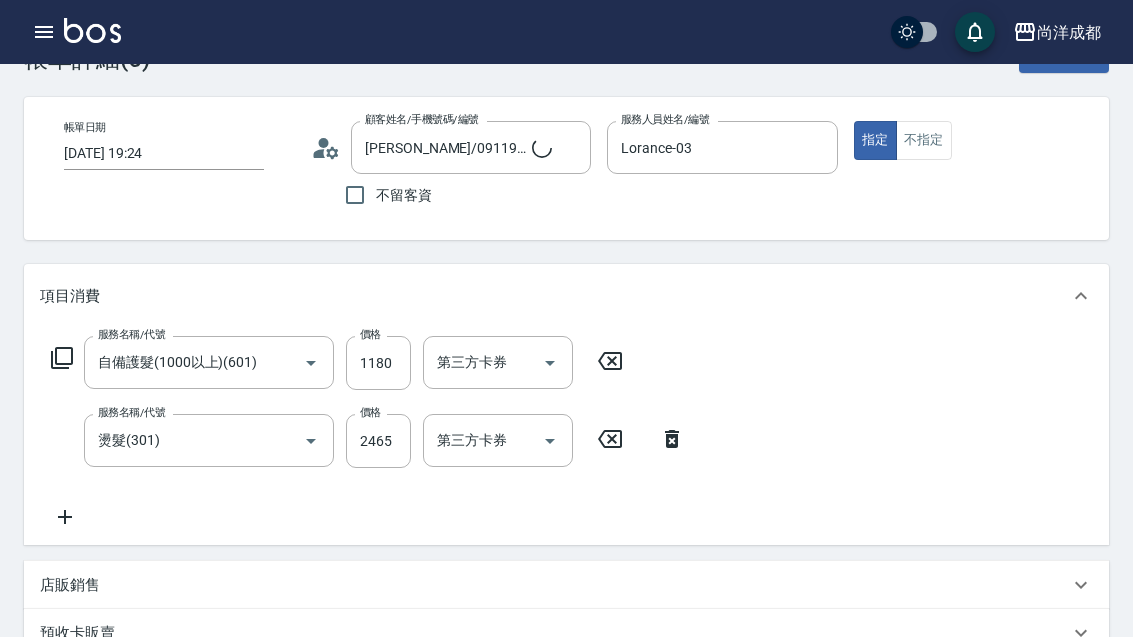 type on "360" 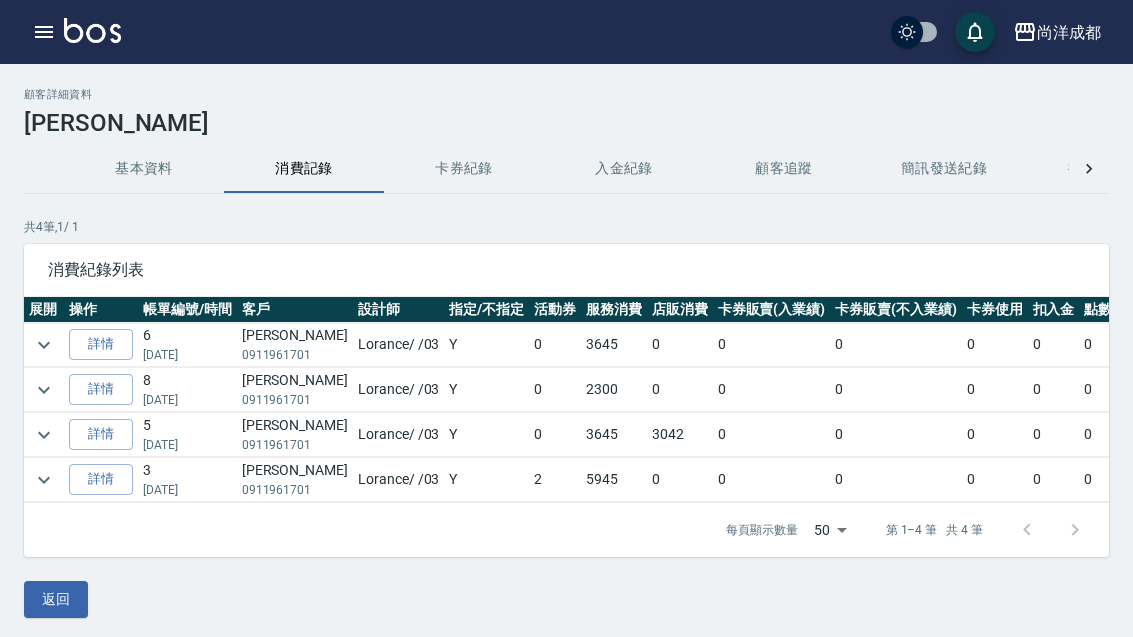click on "詳情" at bounding box center (101, 434) 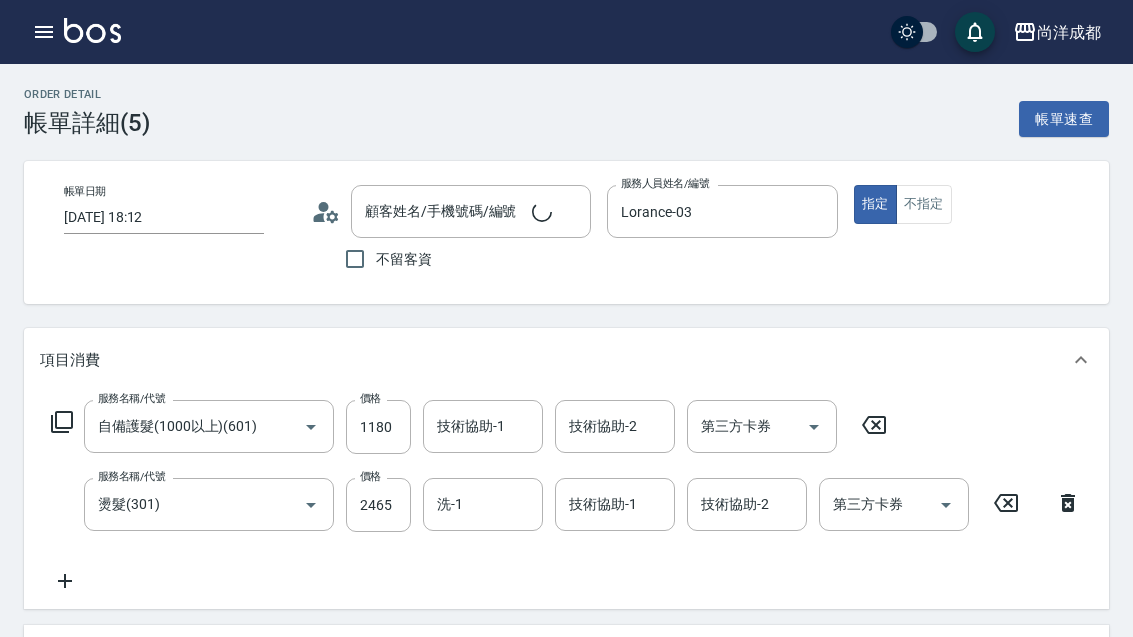 type on "[DATE] 18:12" 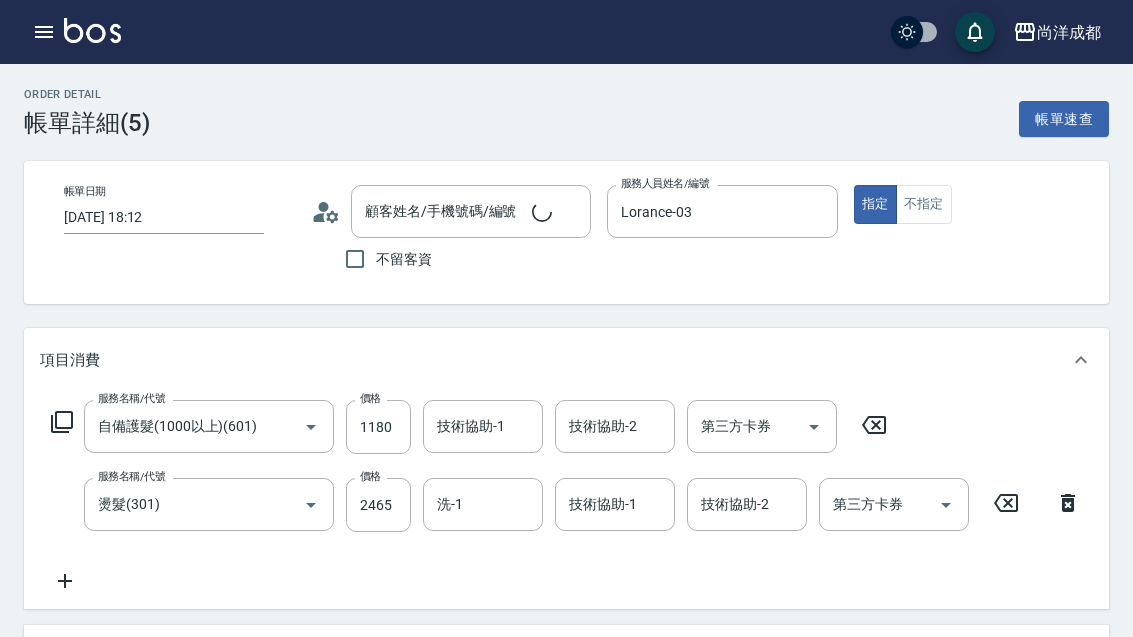 type on "Lorance-03" 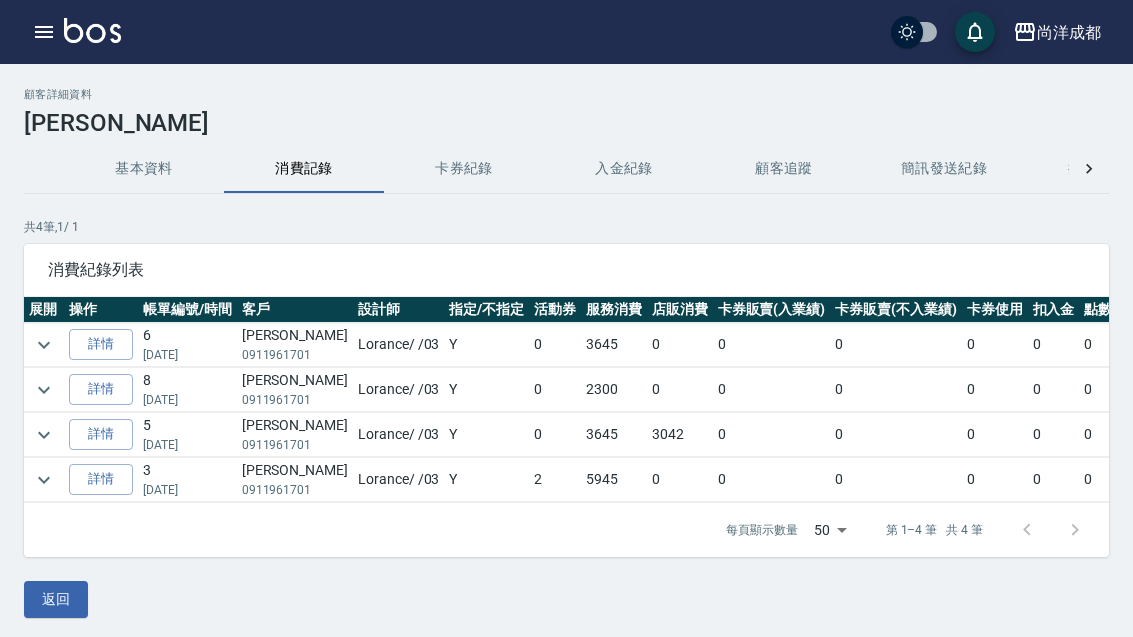 click on "每頁顯示數量 50 50 第 1–4 筆   共 4 筆" at bounding box center [566, 530] 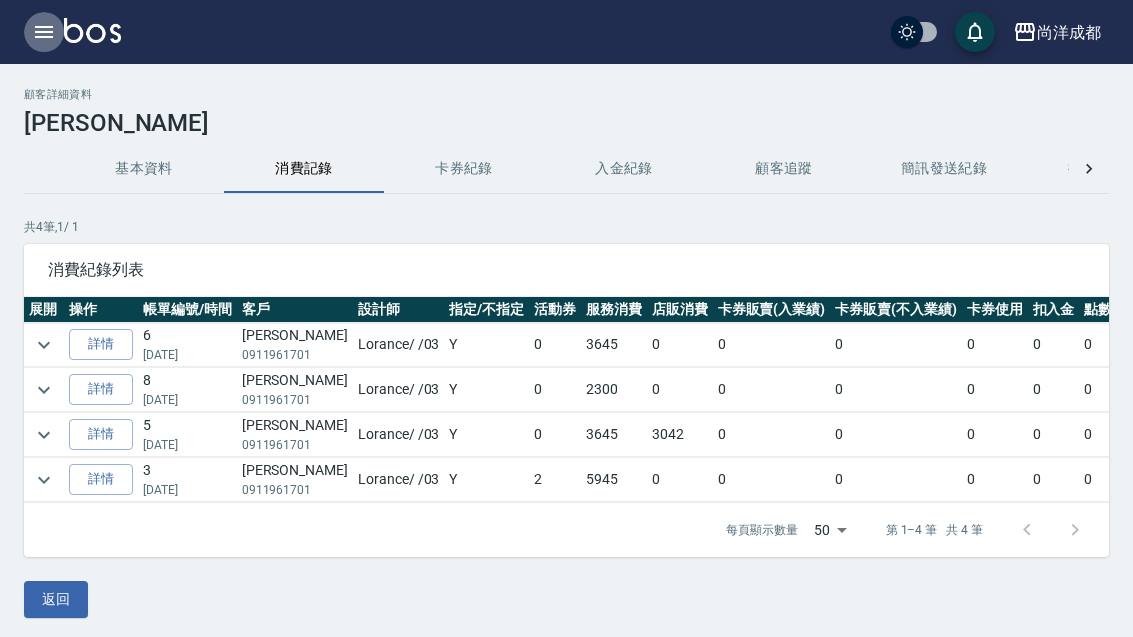 click at bounding box center (44, 32) 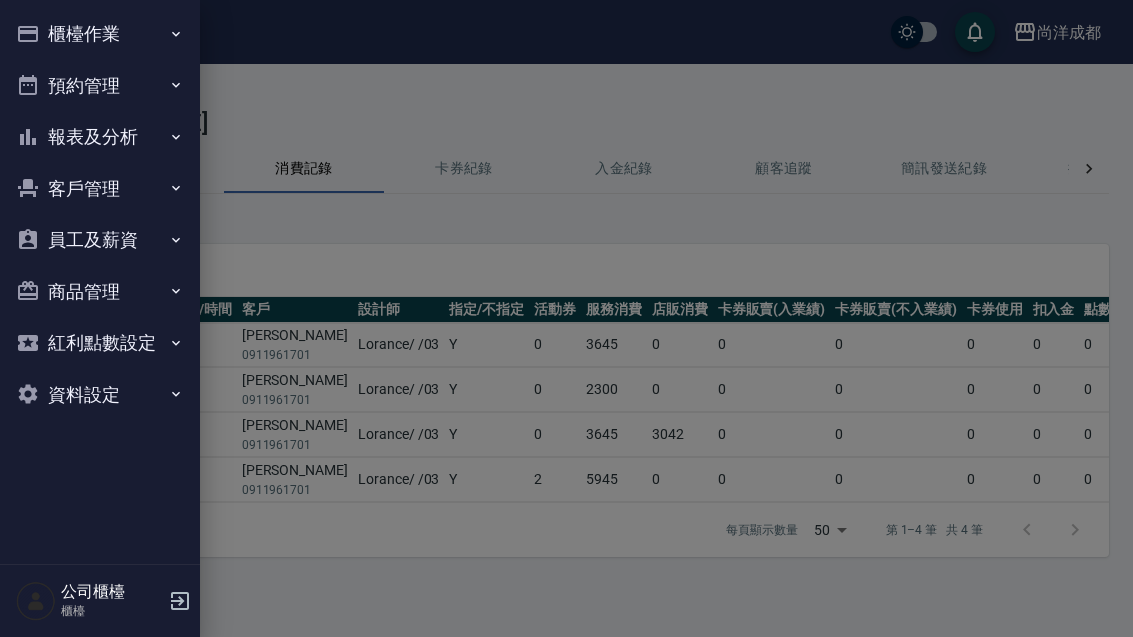 click on "預約管理" at bounding box center [100, 86] 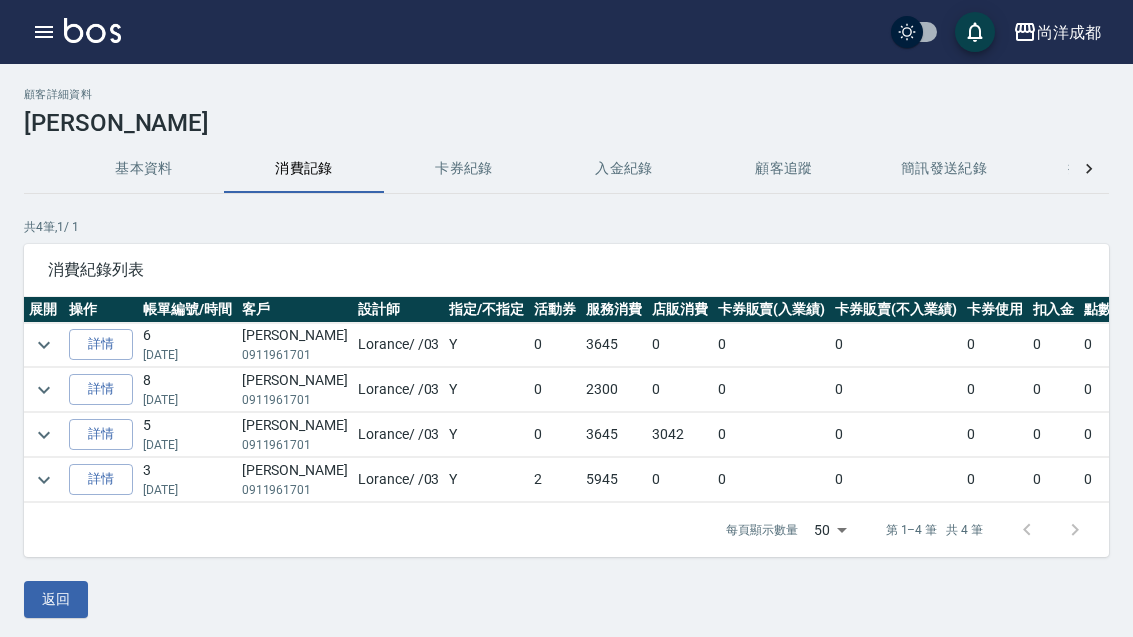 click 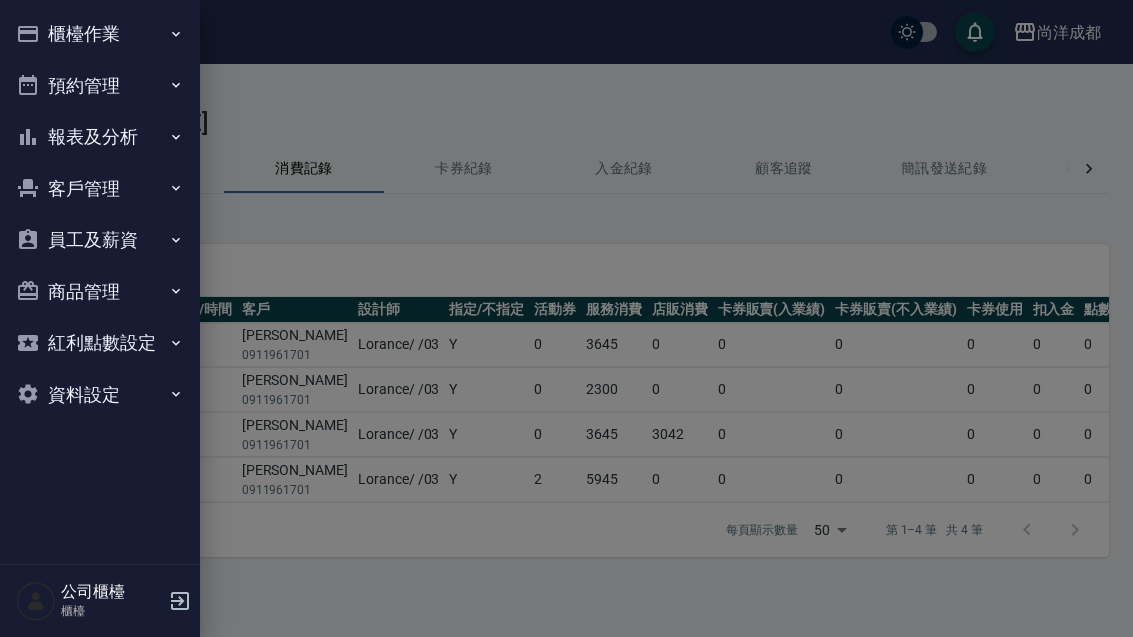 click on "預約管理" at bounding box center [100, 86] 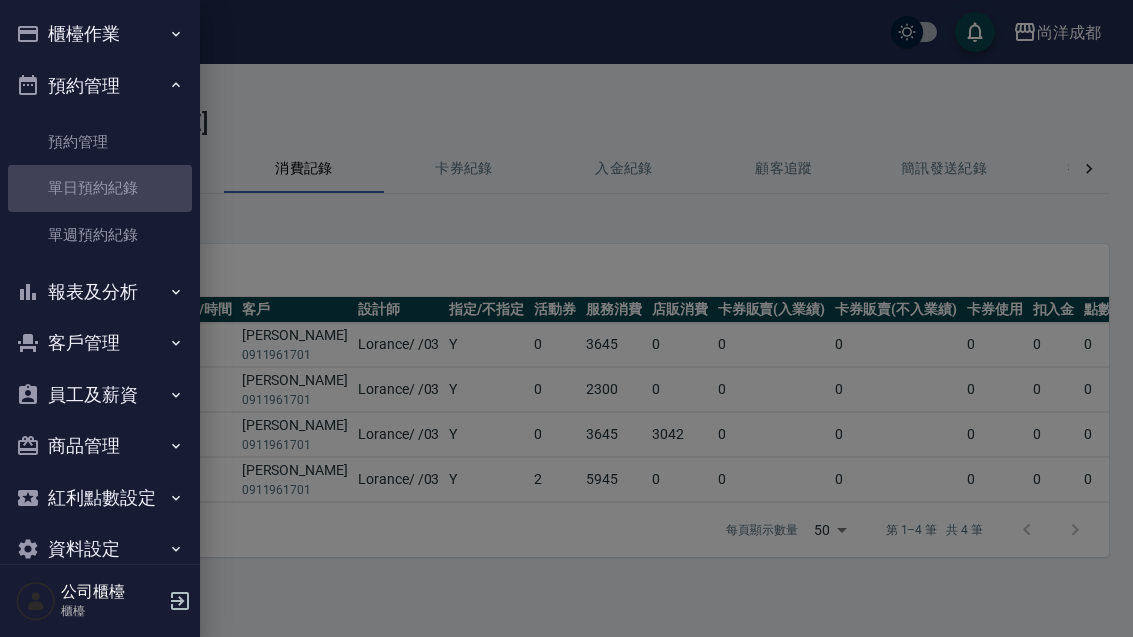 click on "單日預約紀錄" at bounding box center (100, 188) 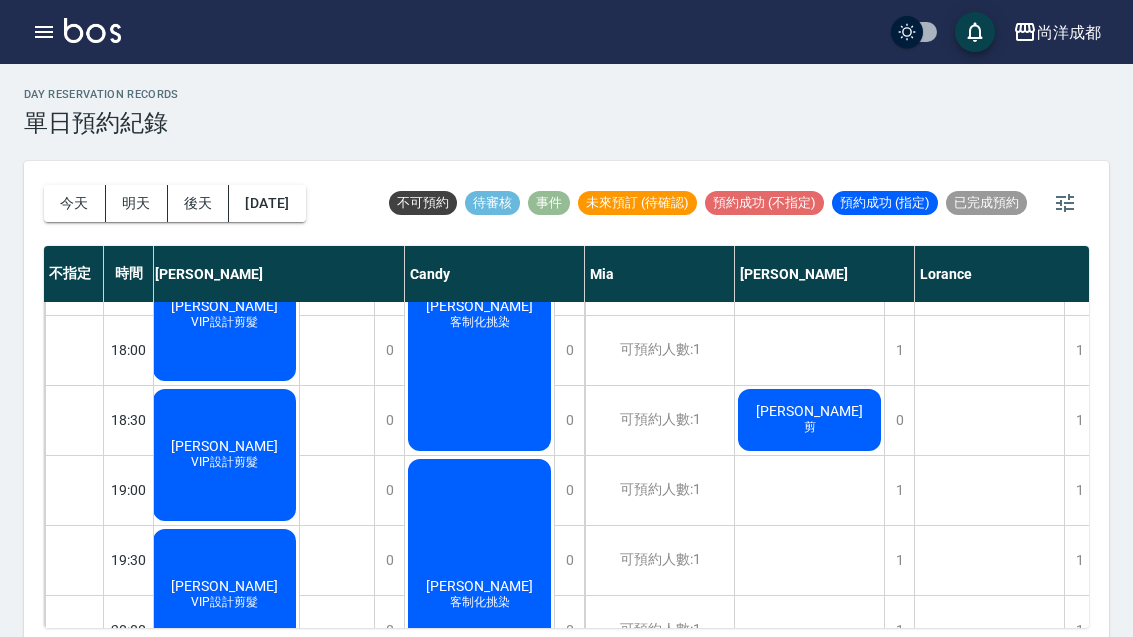 scroll, scrollTop: 1104, scrollLeft: 4, axis: both 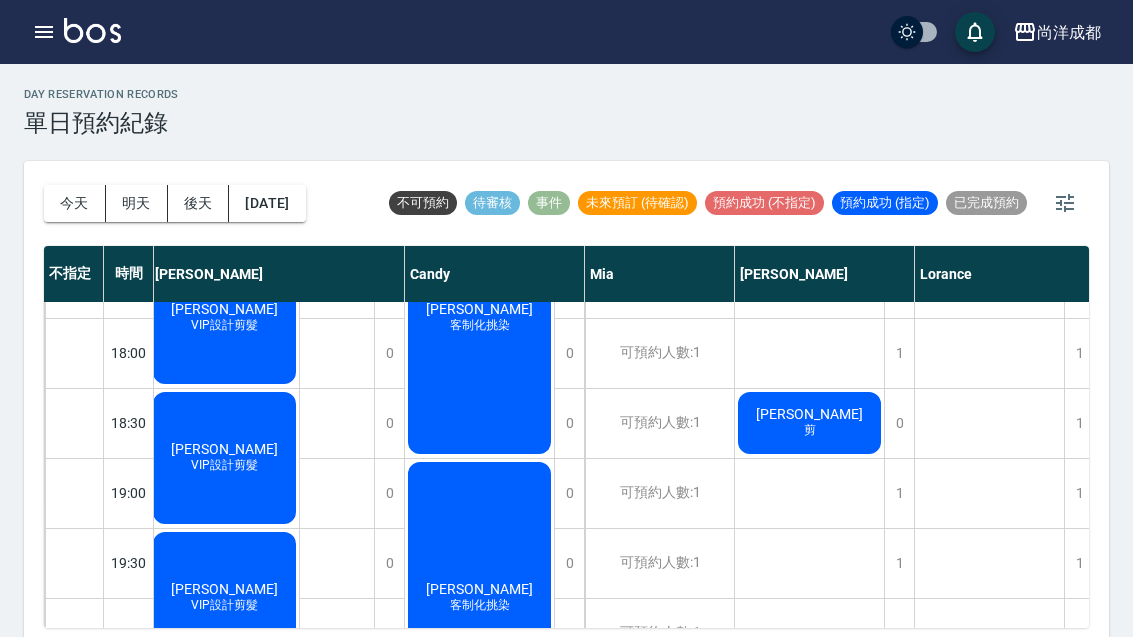click on "[PERSON_NAME]" at bounding box center (224, -566) 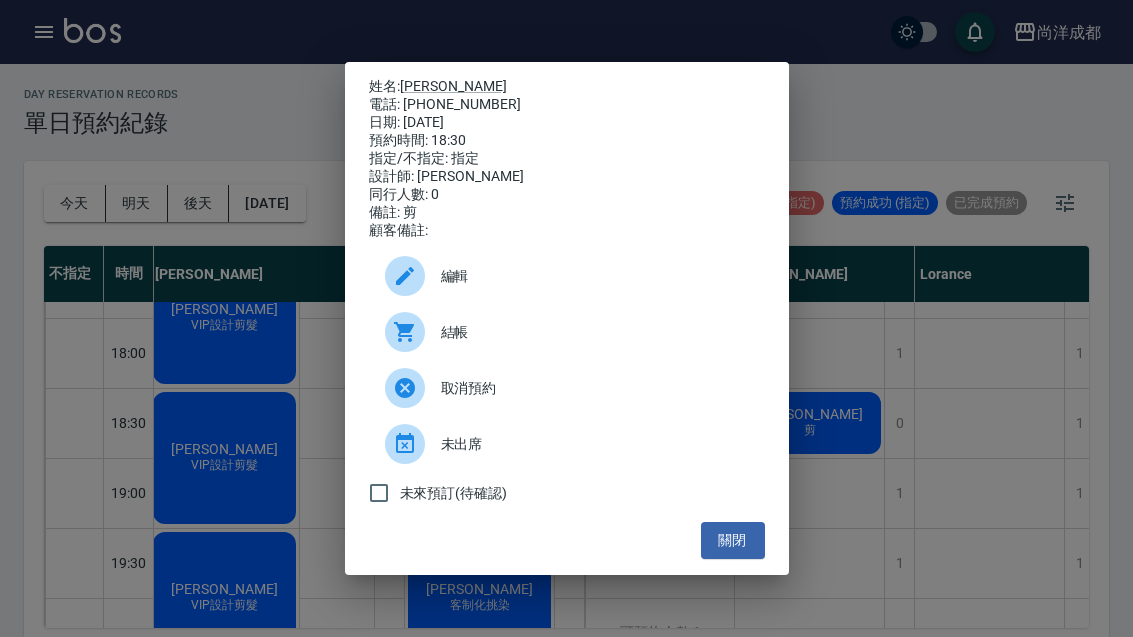 click on "姓名:  [PERSON_NAME] 電話: [PHONE_NUMBER] 日期: [DATE] 預約時間: 18:30 指定/不指定: 指定 設計師: [PERSON_NAME] 同行人數: 0 備註: 剪 顧客備註:  編輯 結帳 取消預約 未出席 未來預訂(待確認) 關閉" at bounding box center (566, 318) 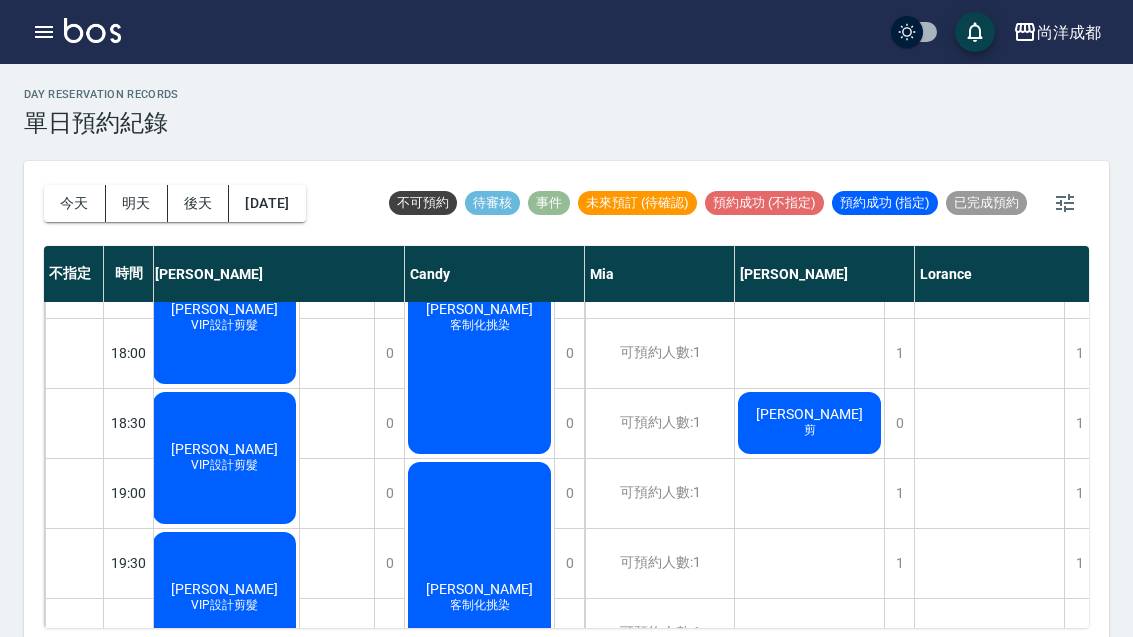 click on "[PERSON_NAME]" at bounding box center (224, -566) 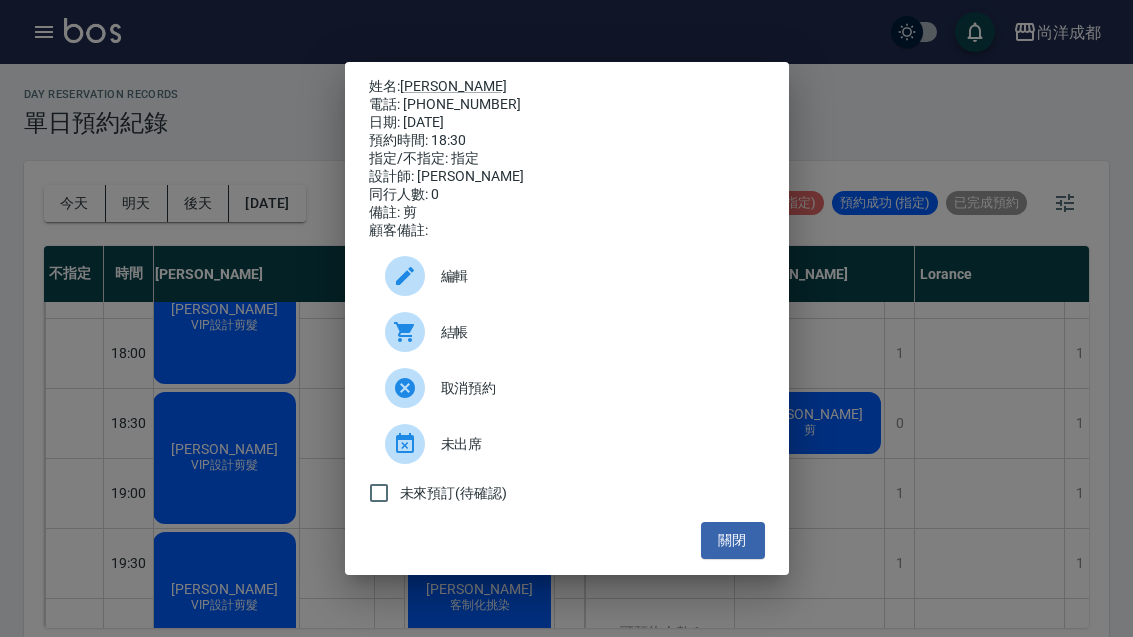click on "關閉" at bounding box center (733, 540) 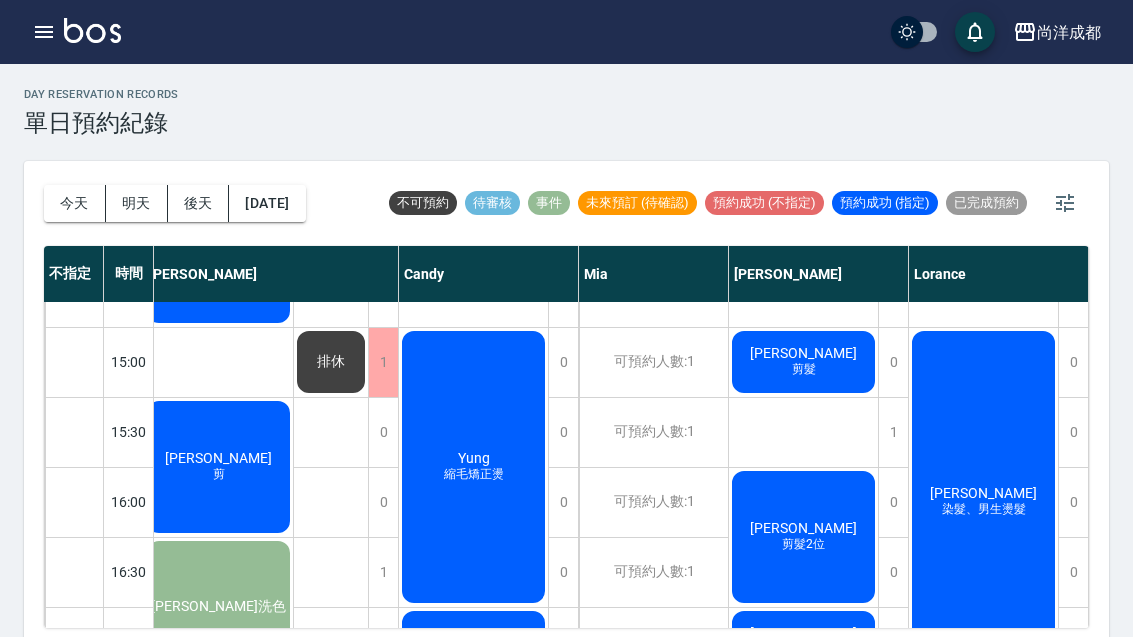 scroll, scrollTop: 675, scrollLeft: 10, axis: both 